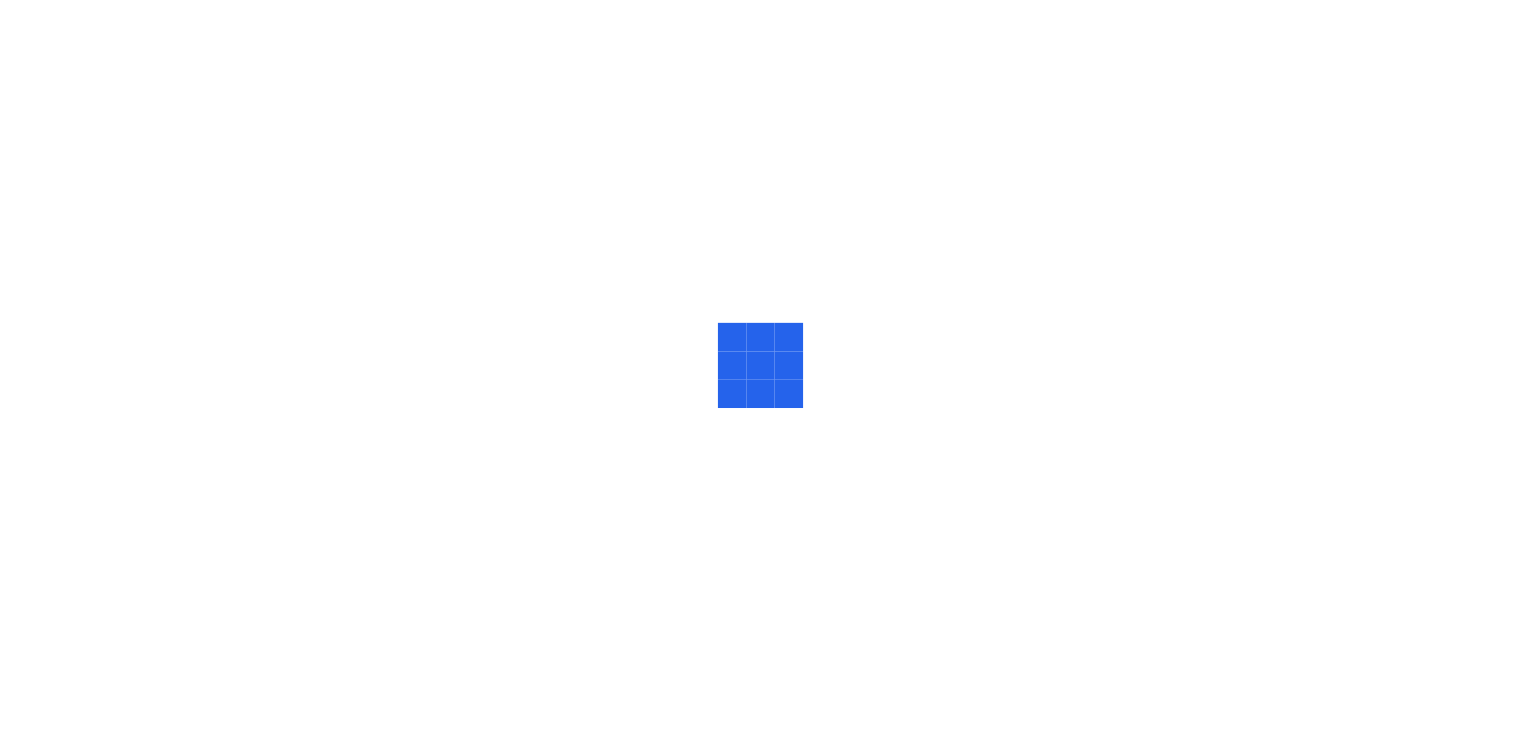 scroll, scrollTop: 0, scrollLeft: 0, axis: both 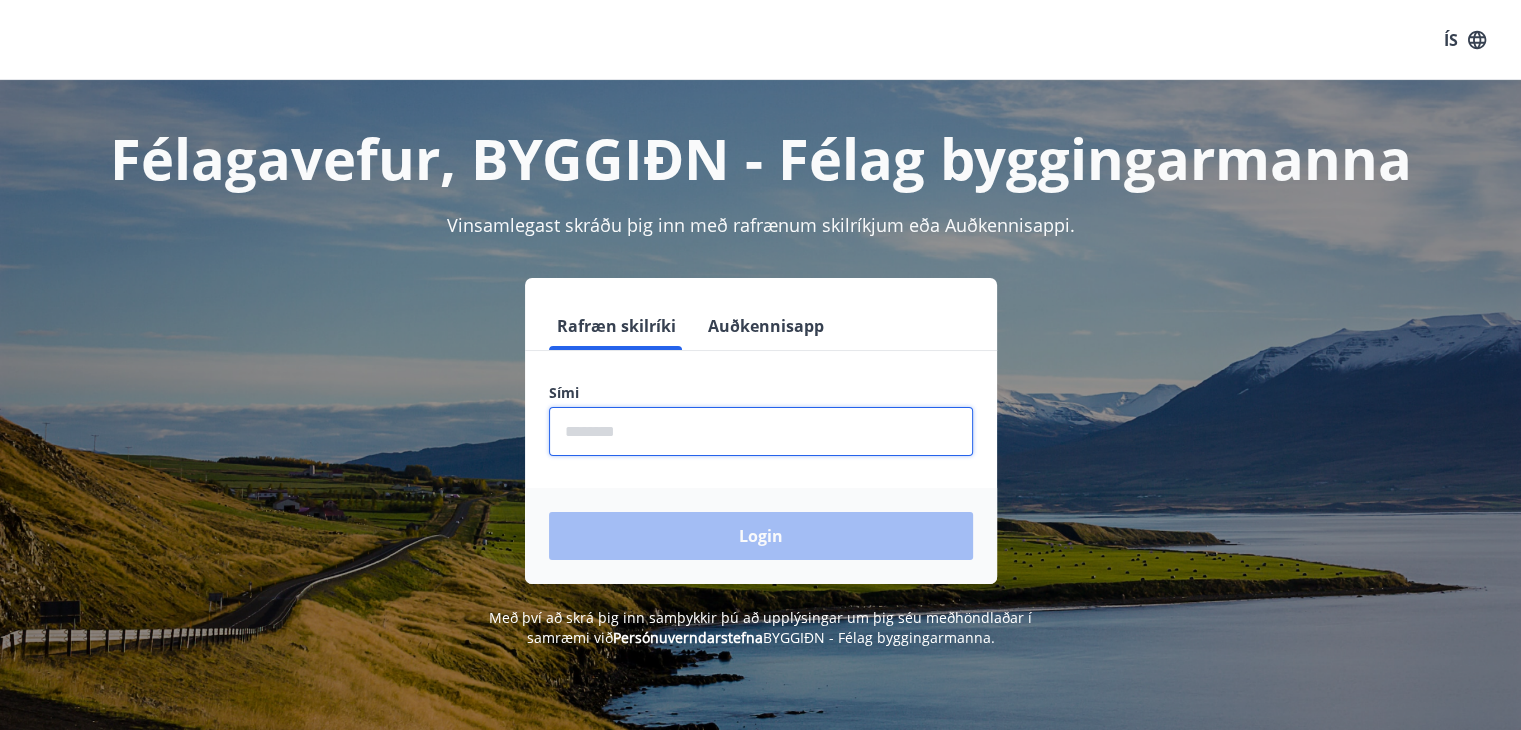 click at bounding box center [761, 431] 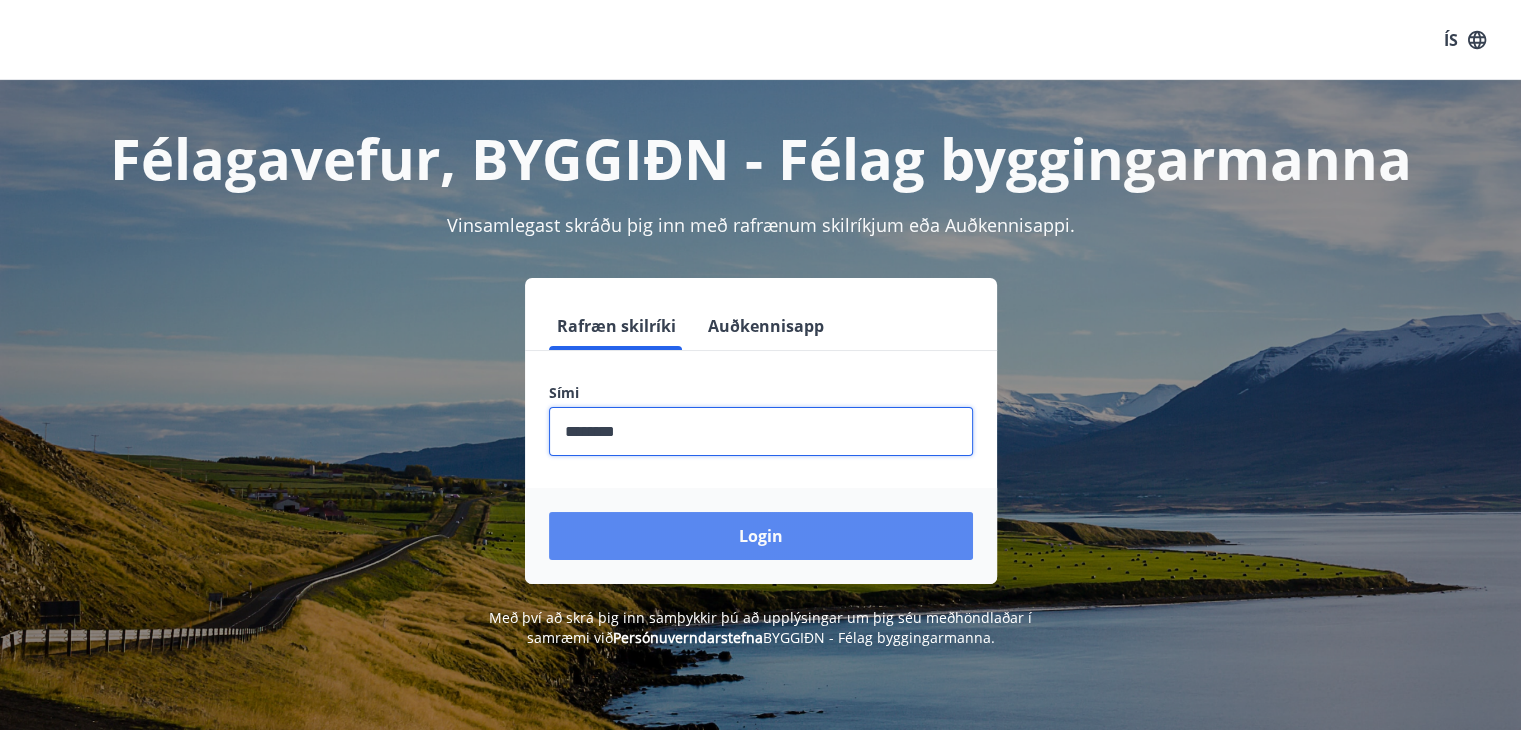 click on "Login" at bounding box center [761, 536] 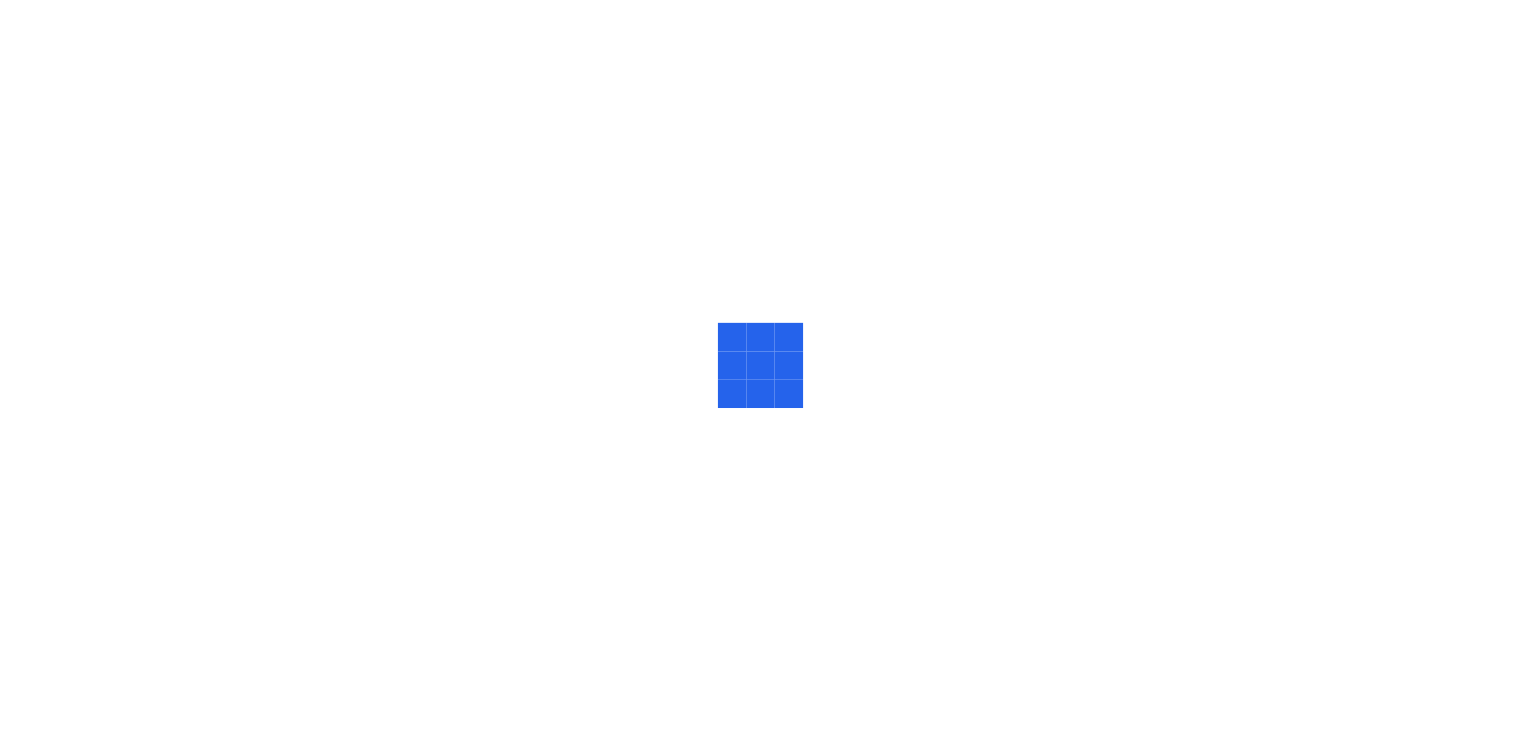 scroll, scrollTop: 0, scrollLeft: 0, axis: both 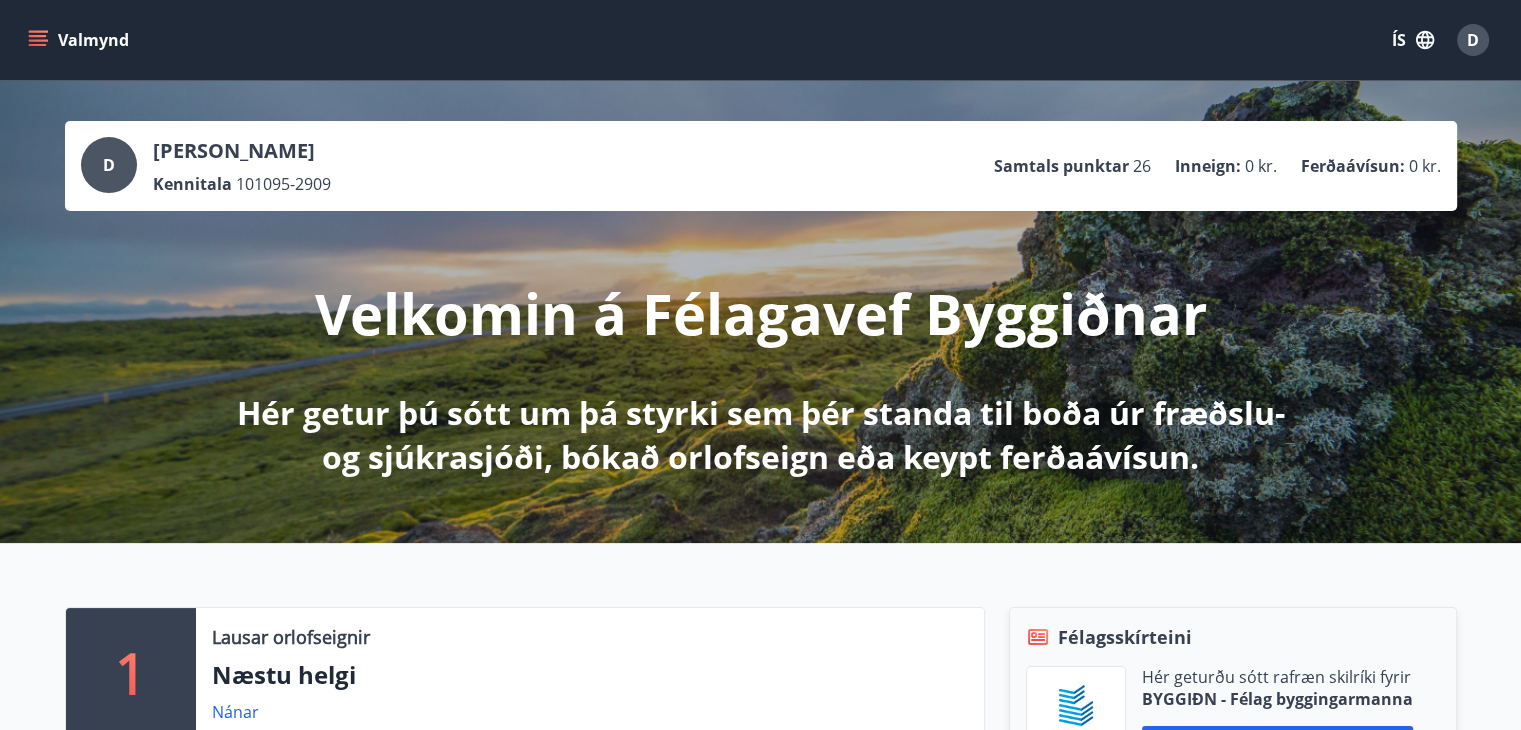 click on "Samtals punktar" at bounding box center (1061, 166) 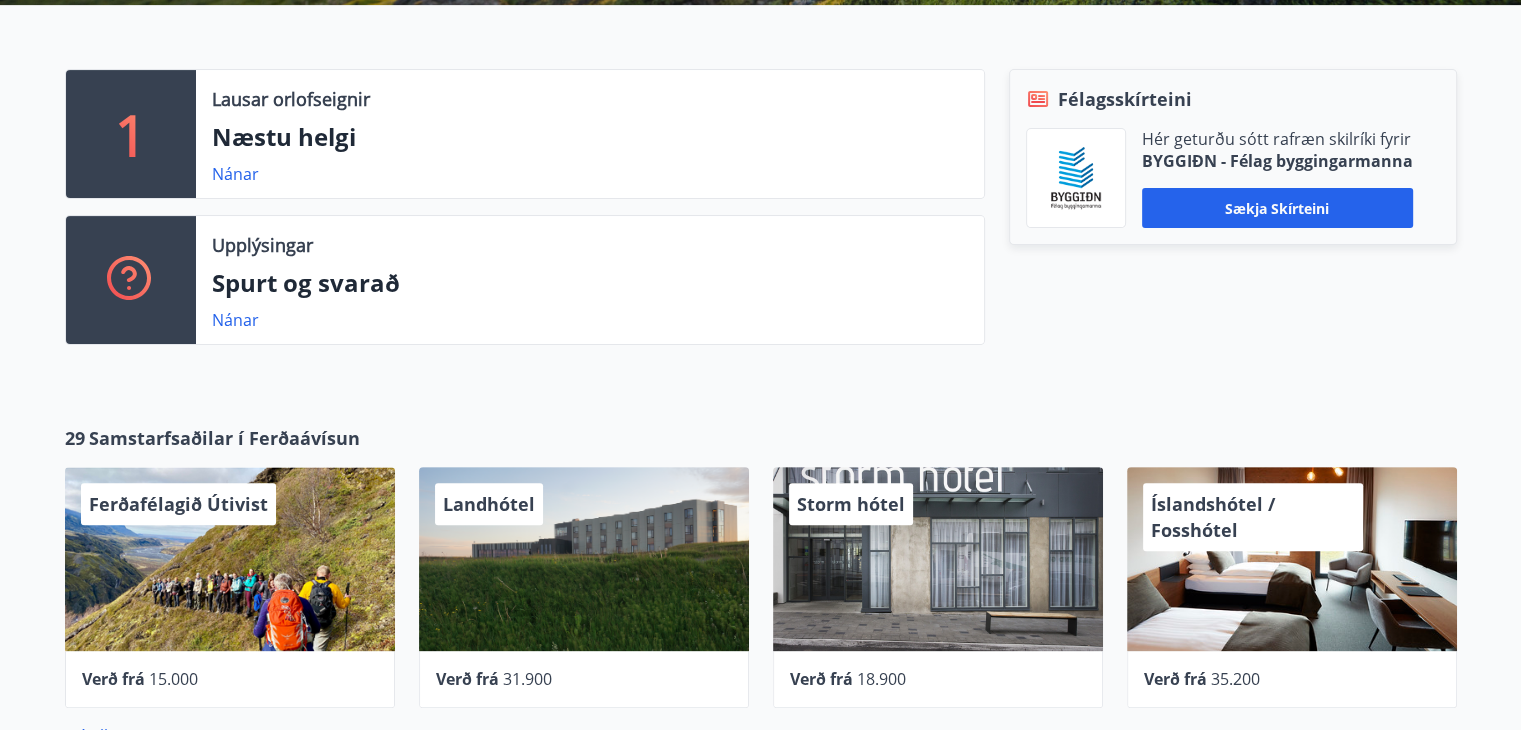 scroll, scrollTop: 0, scrollLeft: 0, axis: both 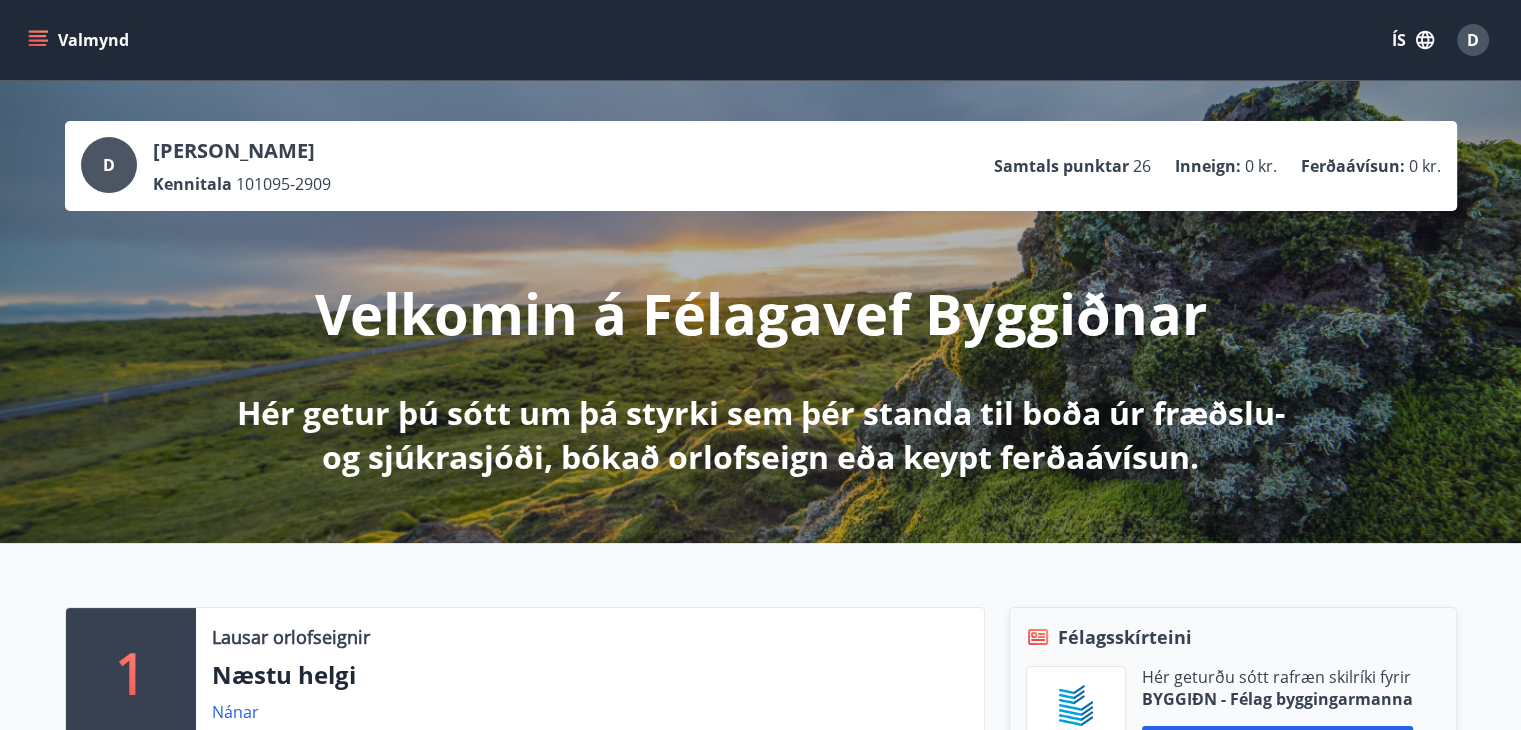 click on "Samtals punktar" at bounding box center (1061, 166) 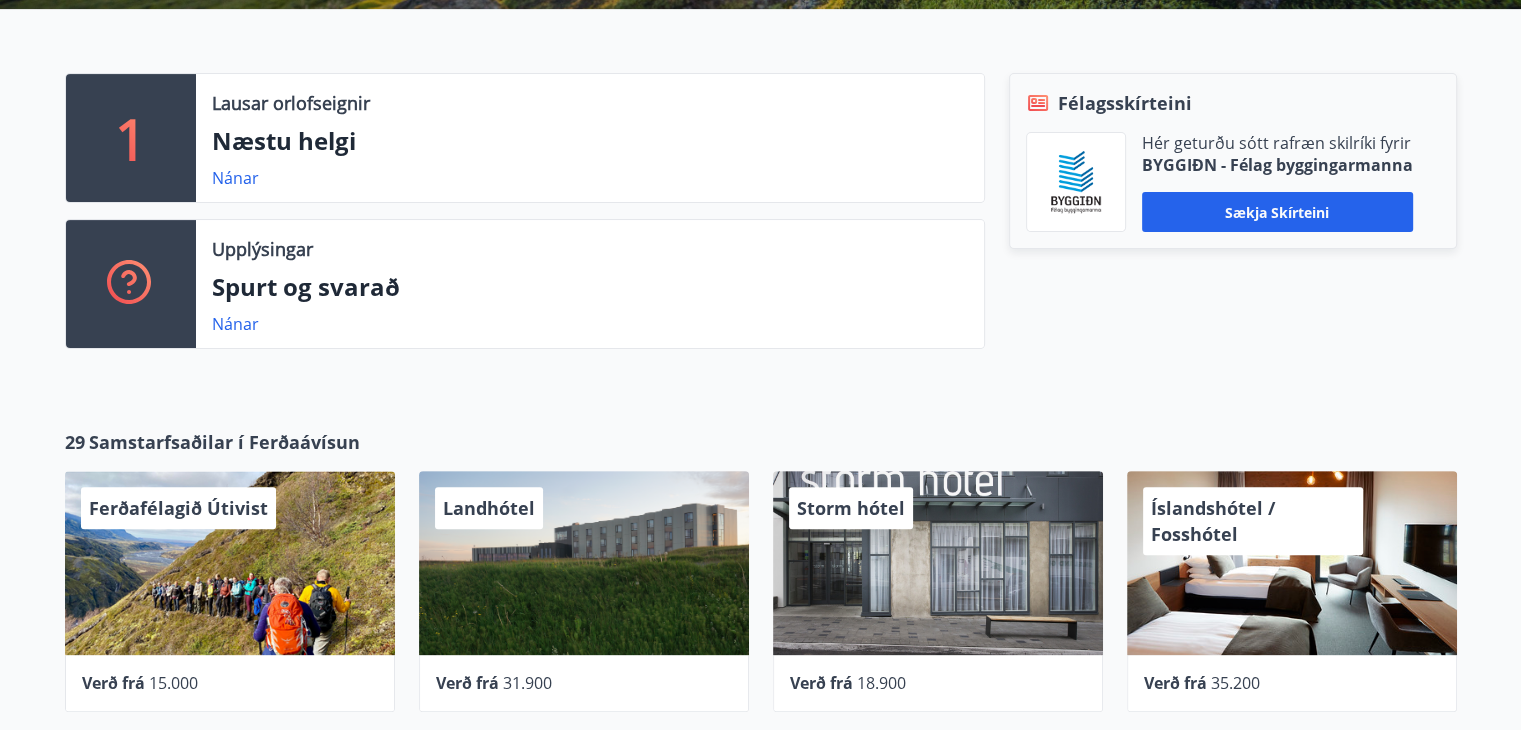 scroll, scrollTop: 0, scrollLeft: 0, axis: both 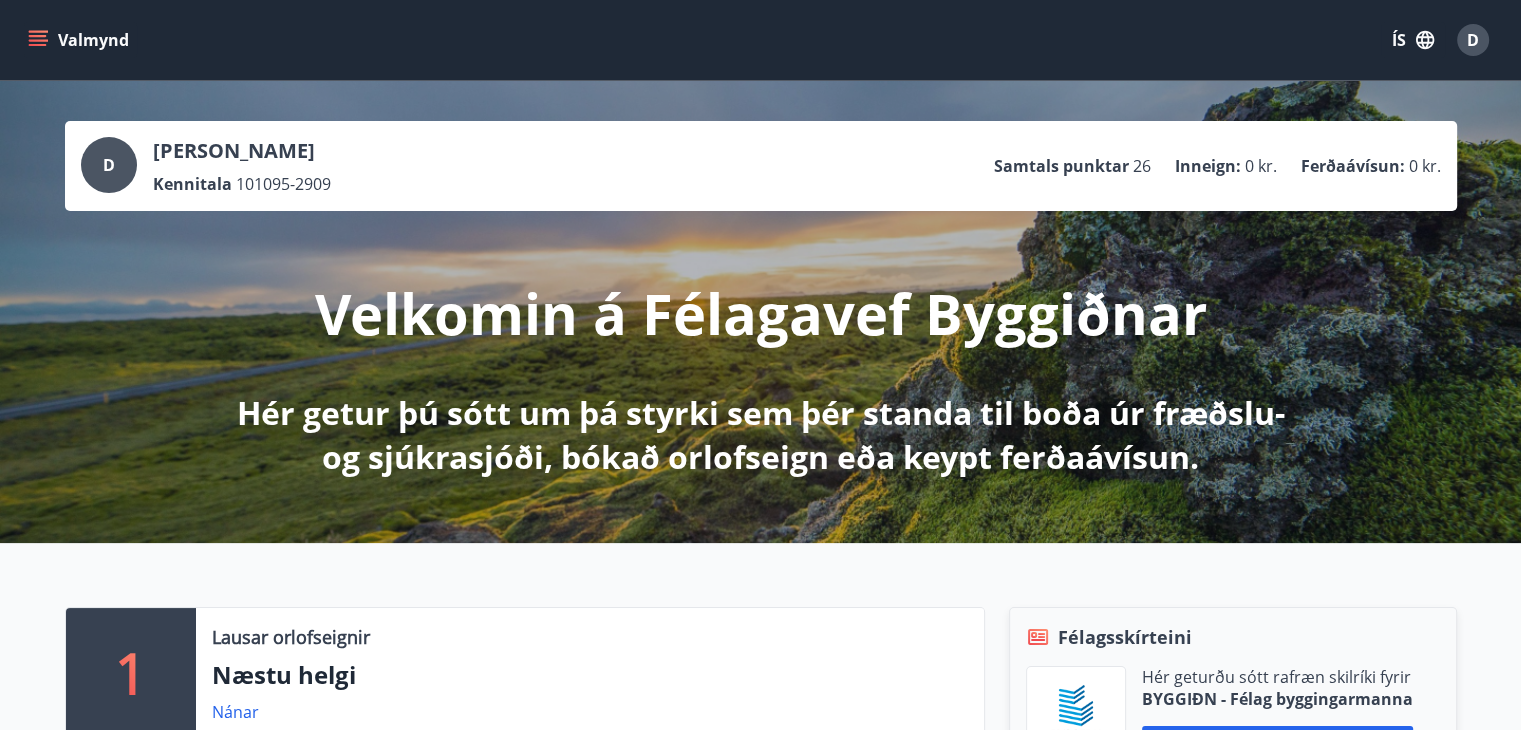 click on "Valmynd" at bounding box center (80, 40) 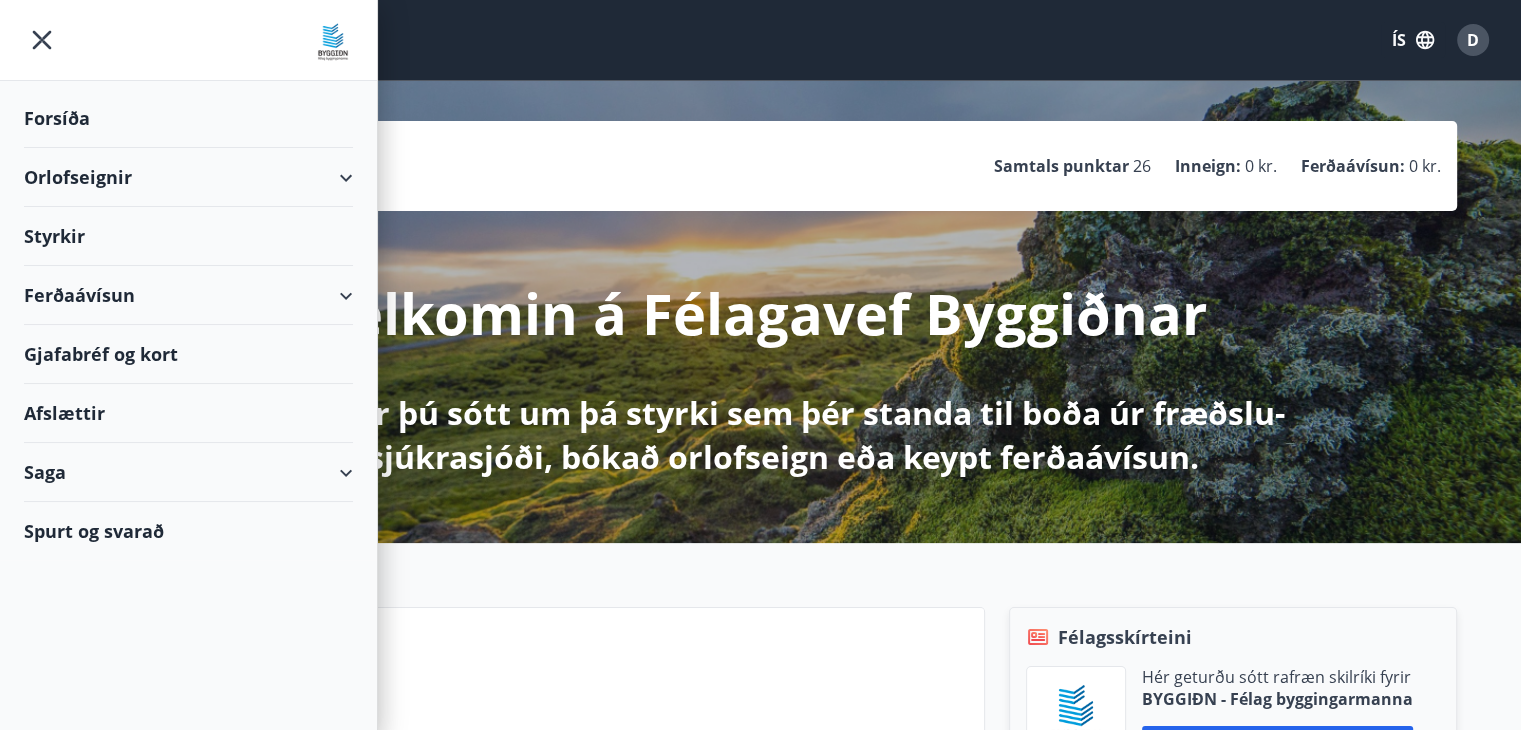 click on "Styrkir" at bounding box center (188, 118) 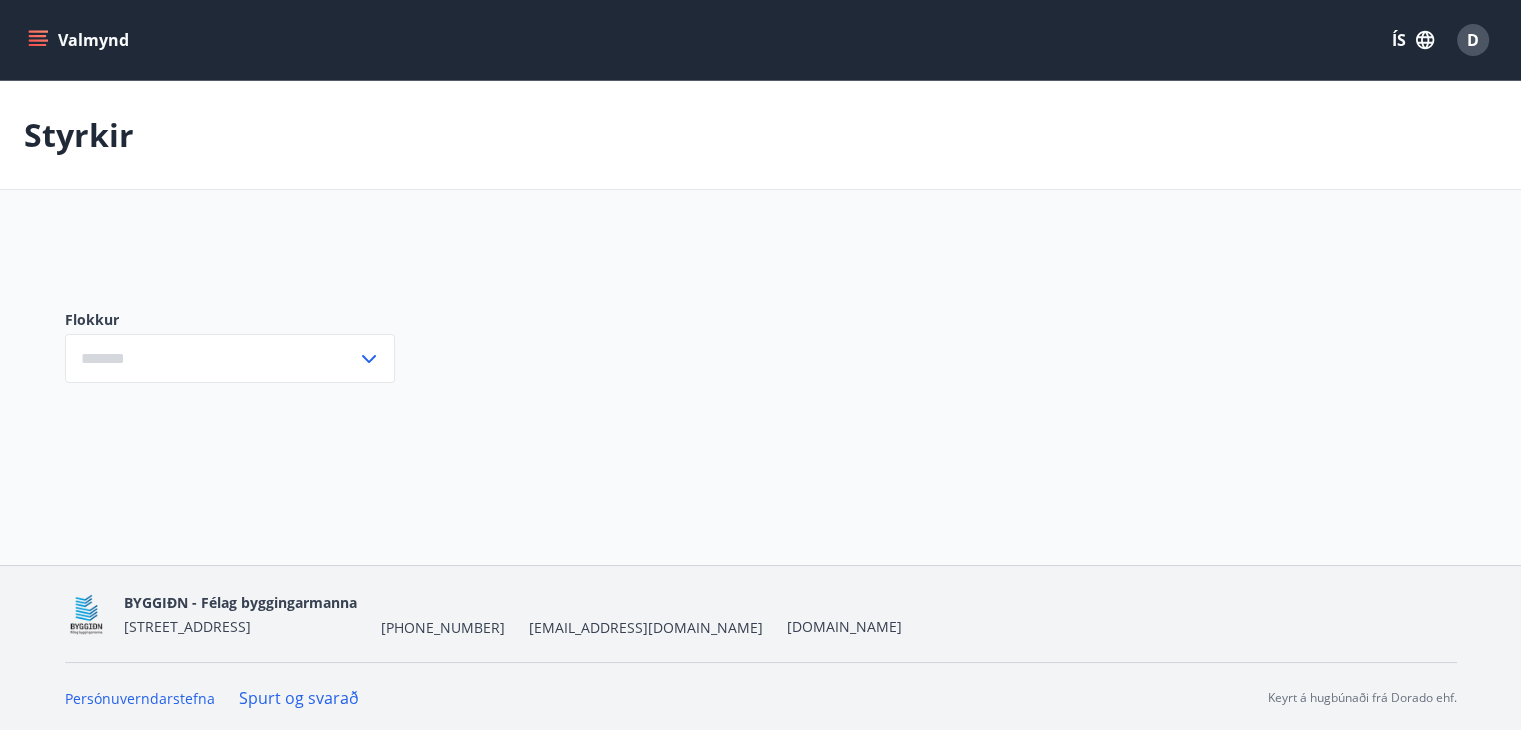 type on "***" 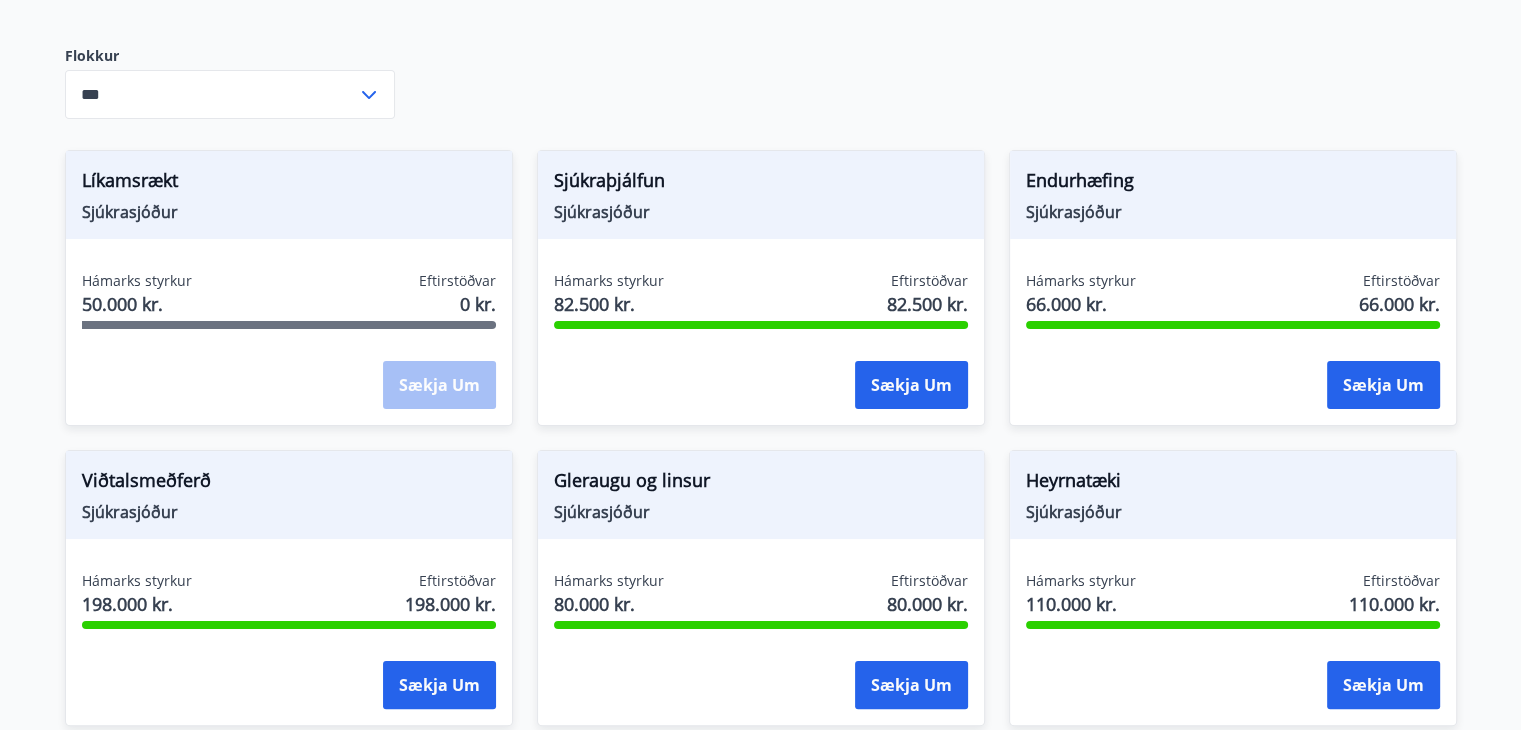 scroll, scrollTop: 274, scrollLeft: 0, axis: vertical 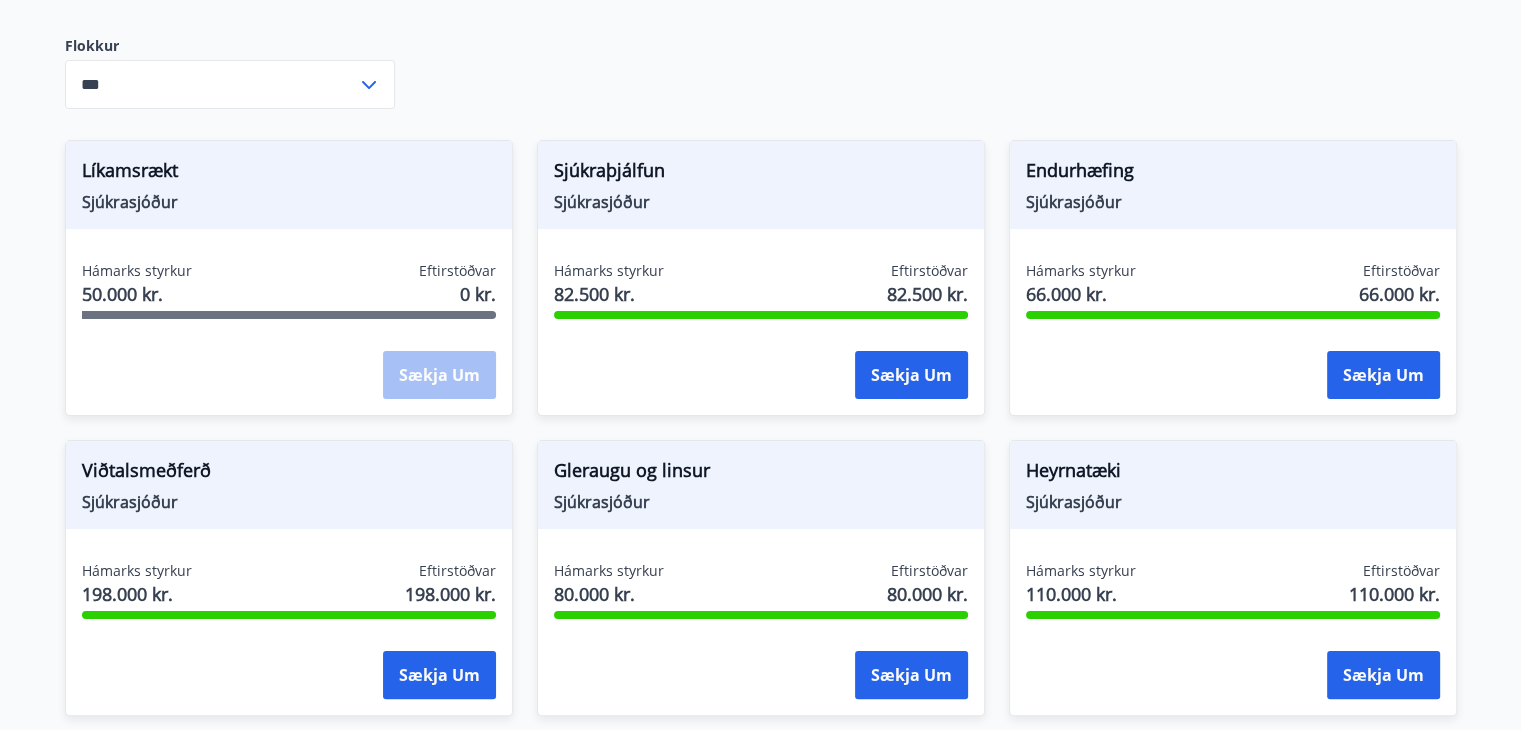 click on "Sækja um" at bounding box center (439, 376) 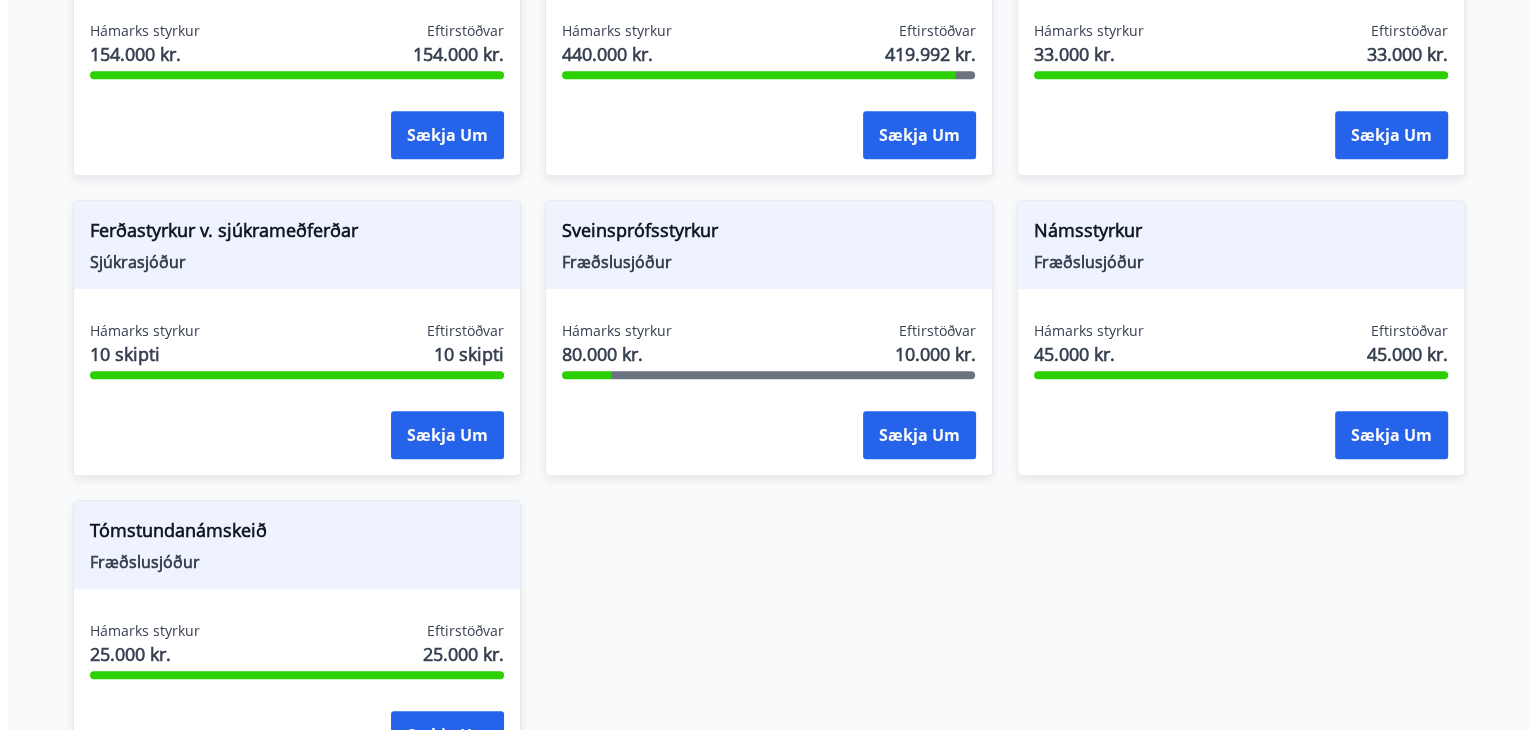 scroll, scrollTop: 1408, scrollLeft: 0, axis: vertical 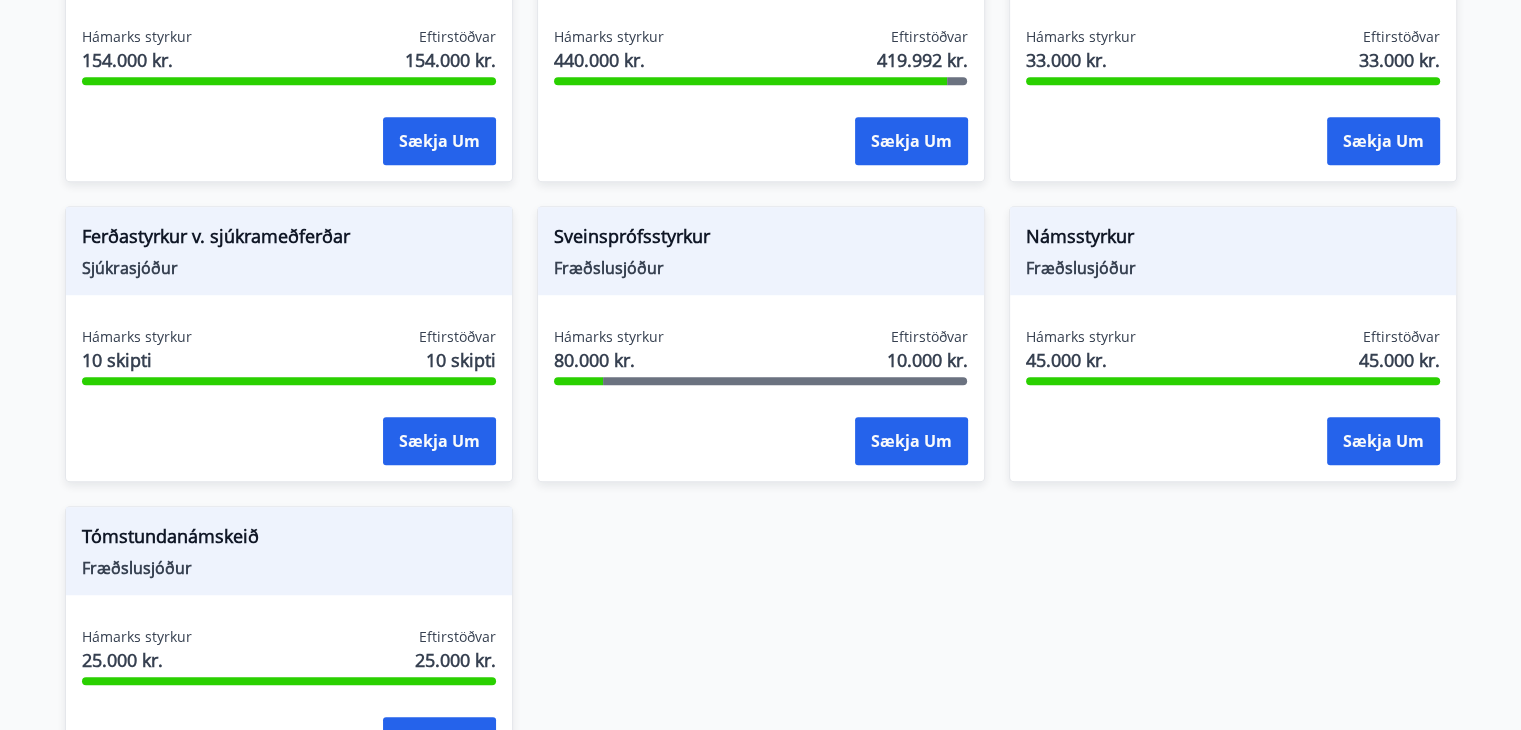 click on "Námsstyrkur Fræðslusjóður" at bounding box center [1233, 251] 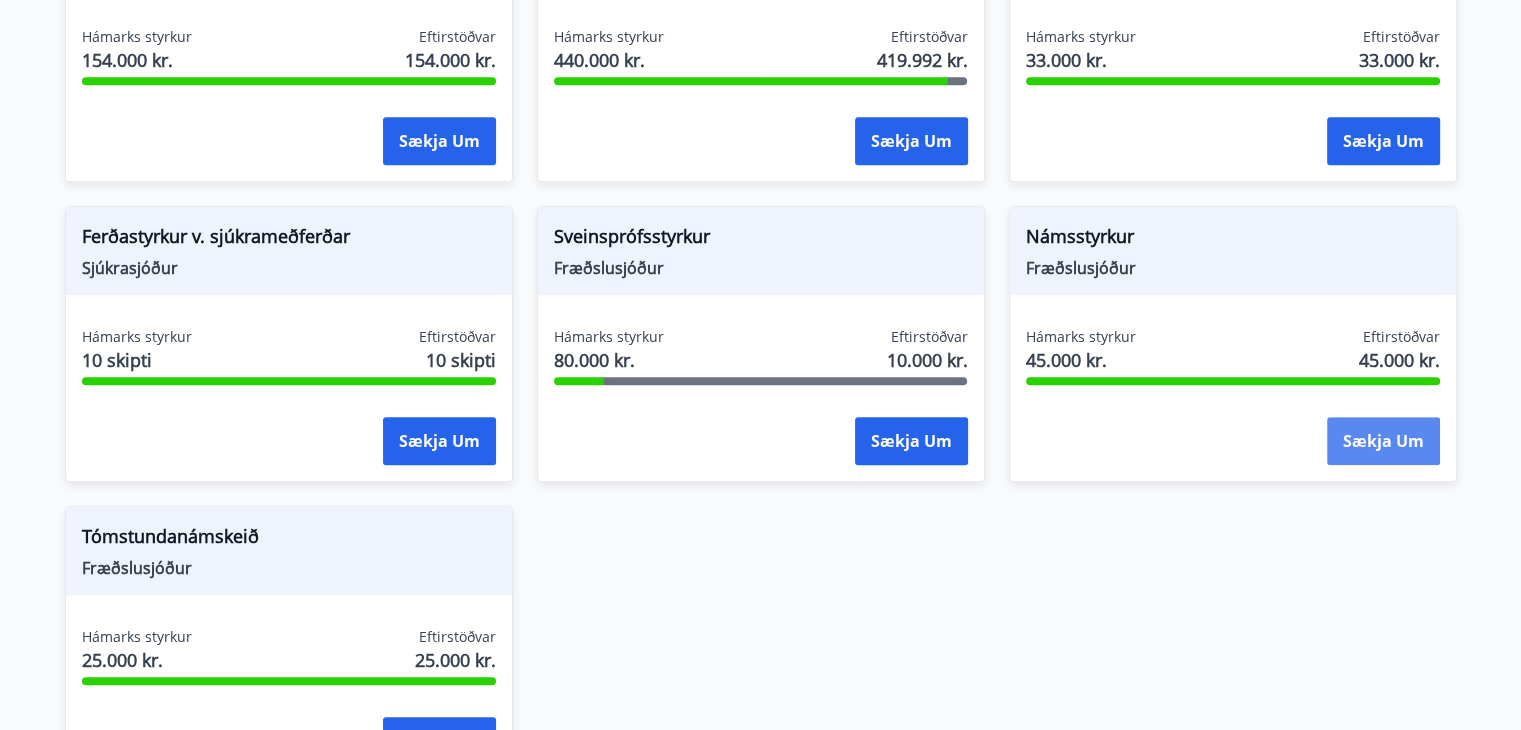 click on "Sækja um" at bounding box center (1383, 441) 